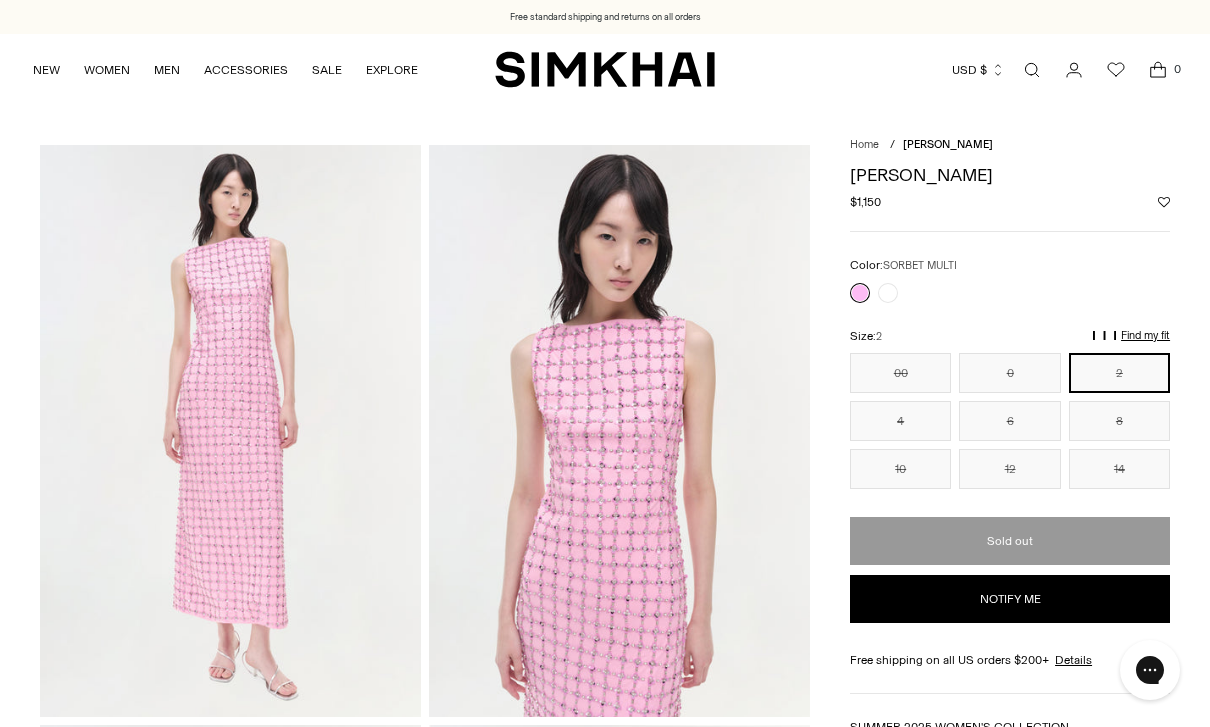 scroll, scrollTop: 0, scrollLeft: 0, axis: both 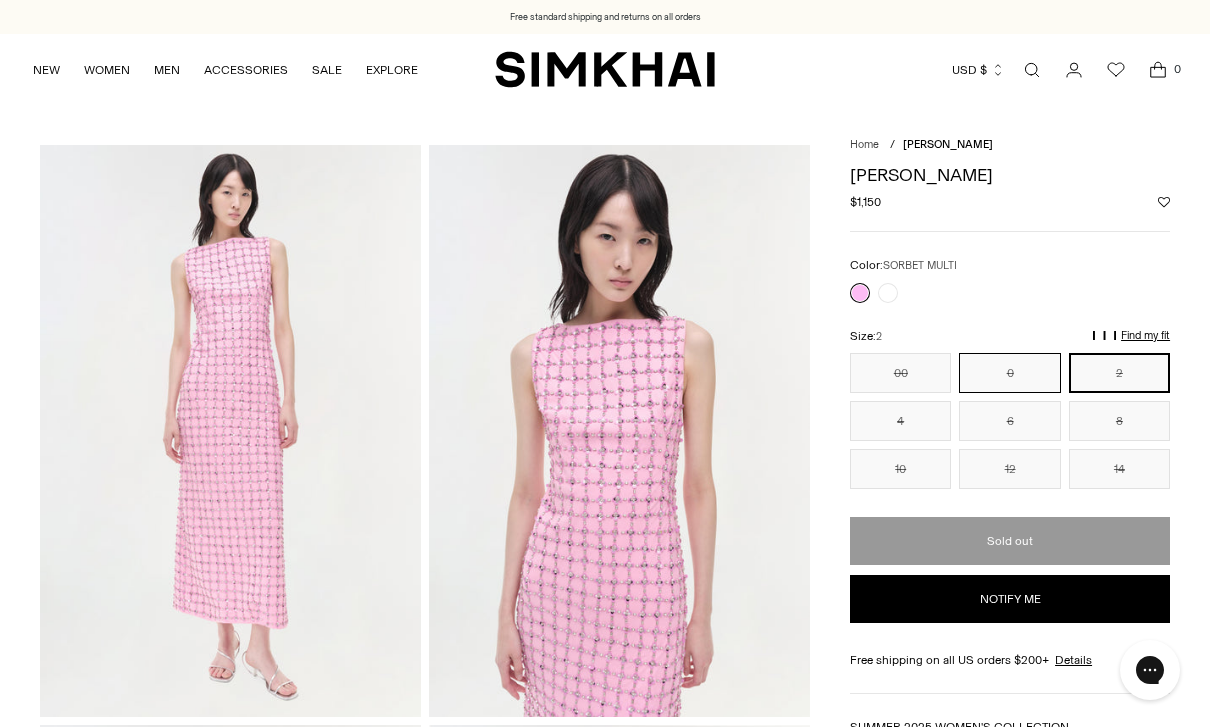 click on "0" at bounding box center (1009, 373) 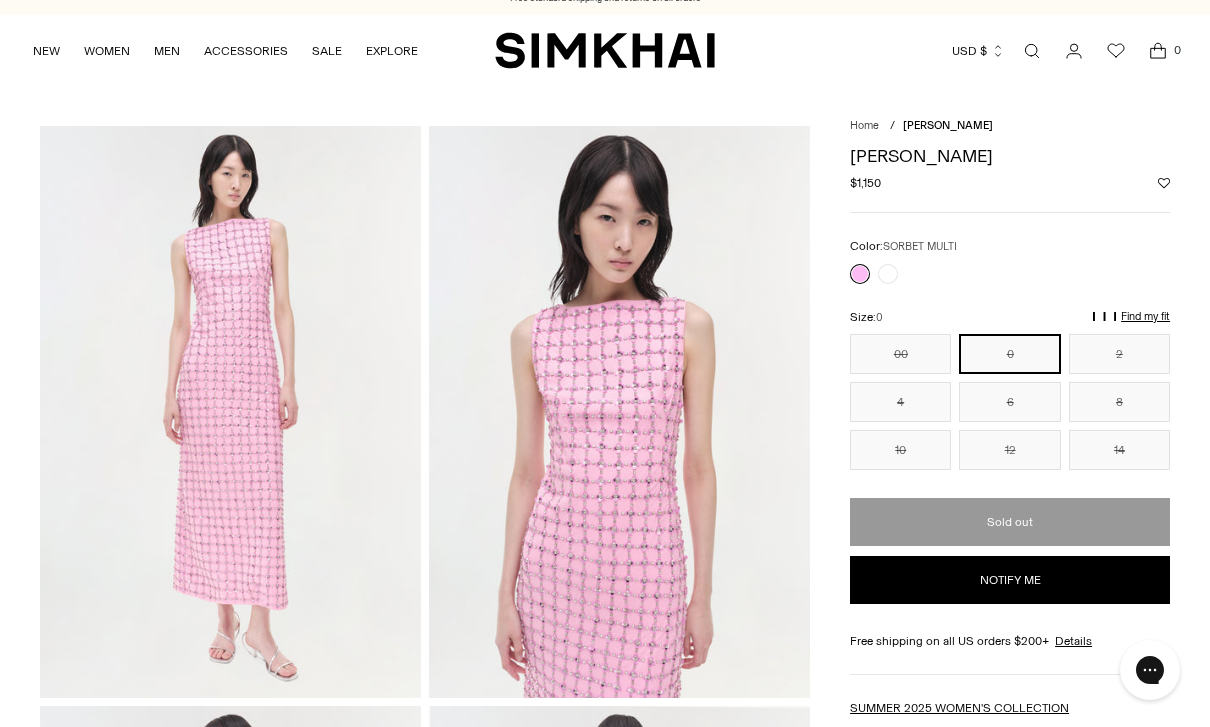 scroll, scrollTop: 0, scrollLeft: 0, axis: both 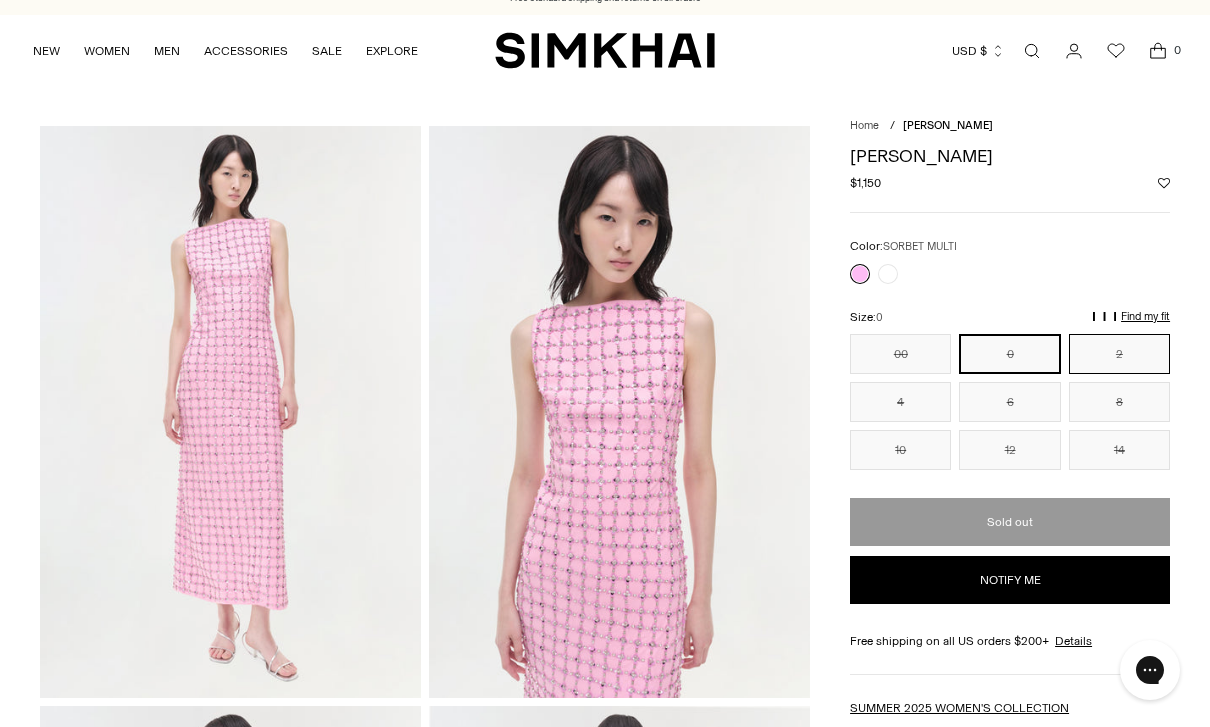 click on "2" at bounding box center (1119, 354) 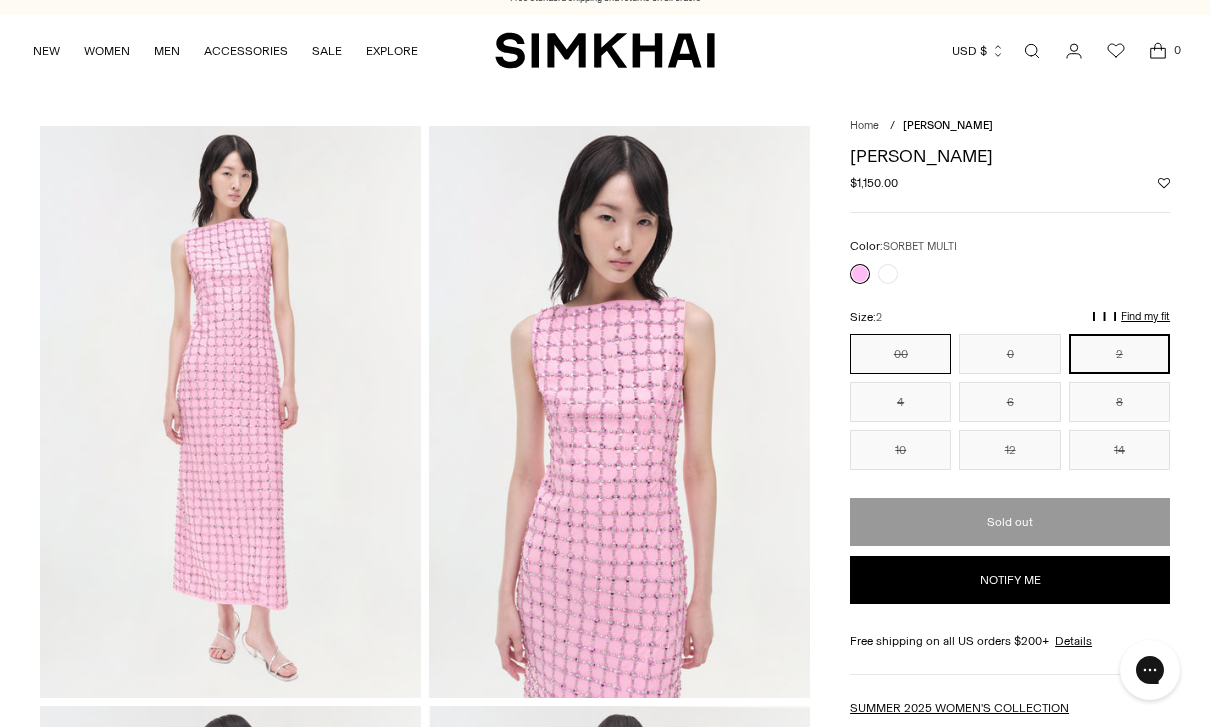 click on "00" at bounding box center [900, 354] 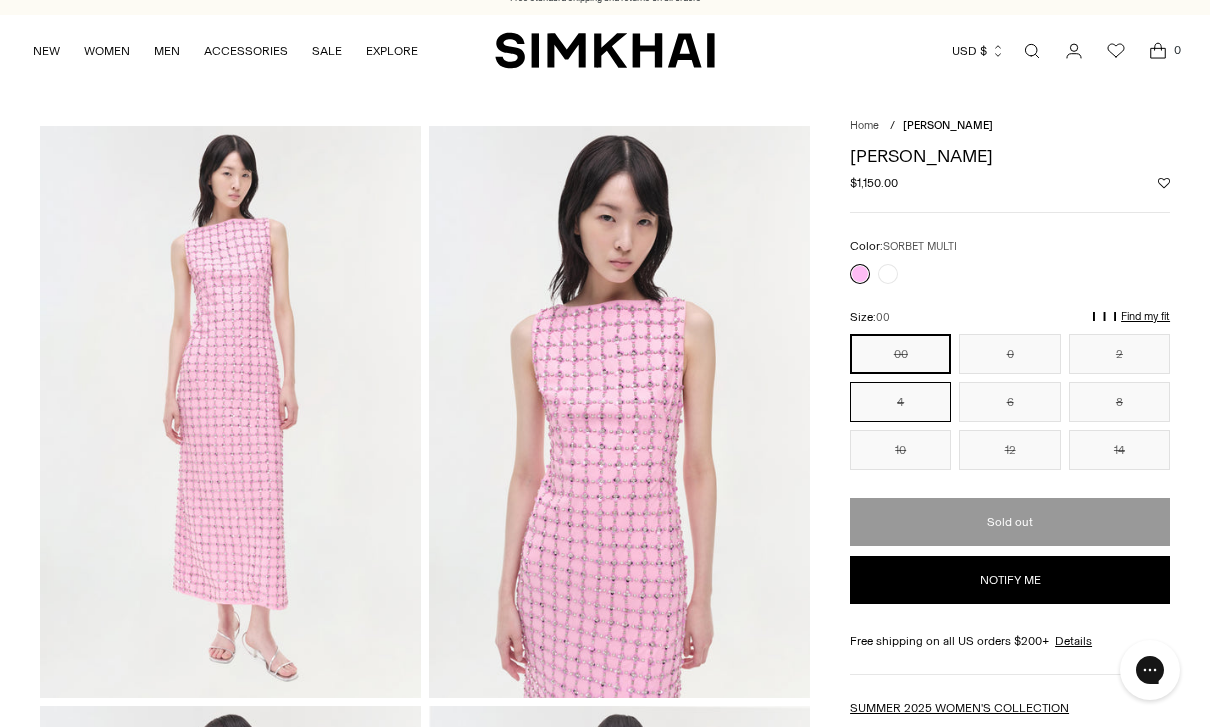click on "4" at bounding box center [900, 402] 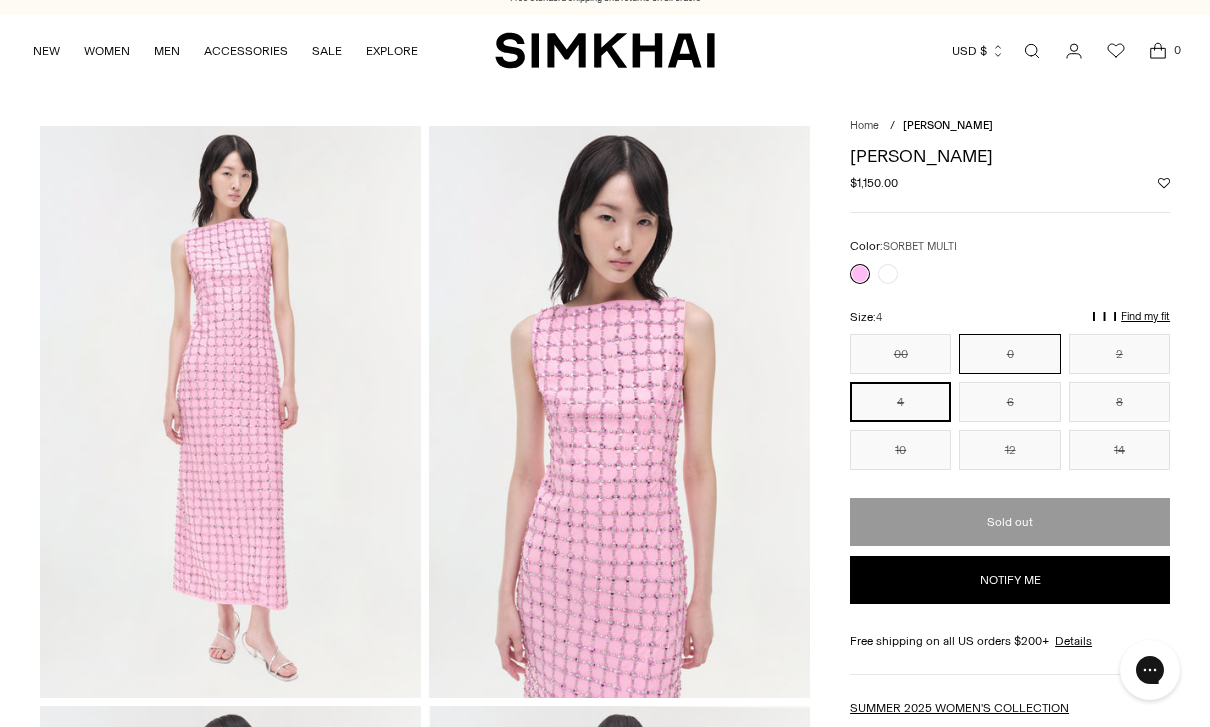 click on "0" at bounding box center [1009, 354] 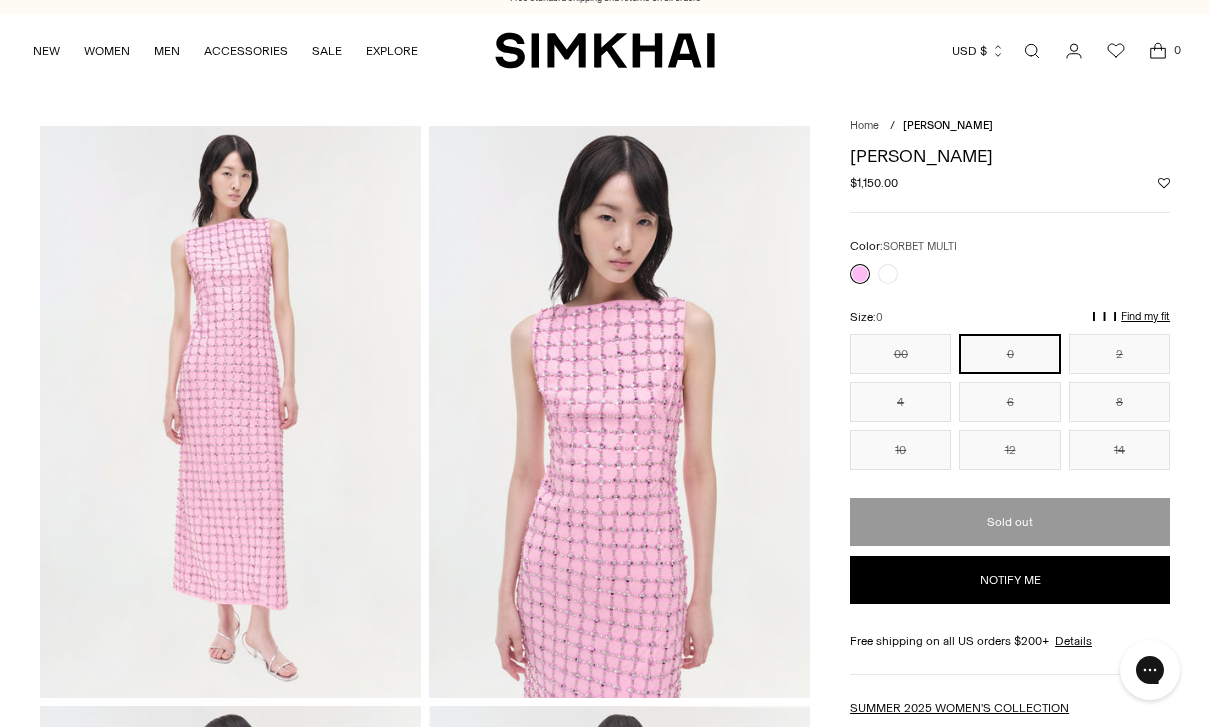 click on "Notify me" at bounding box center (1010, 580) 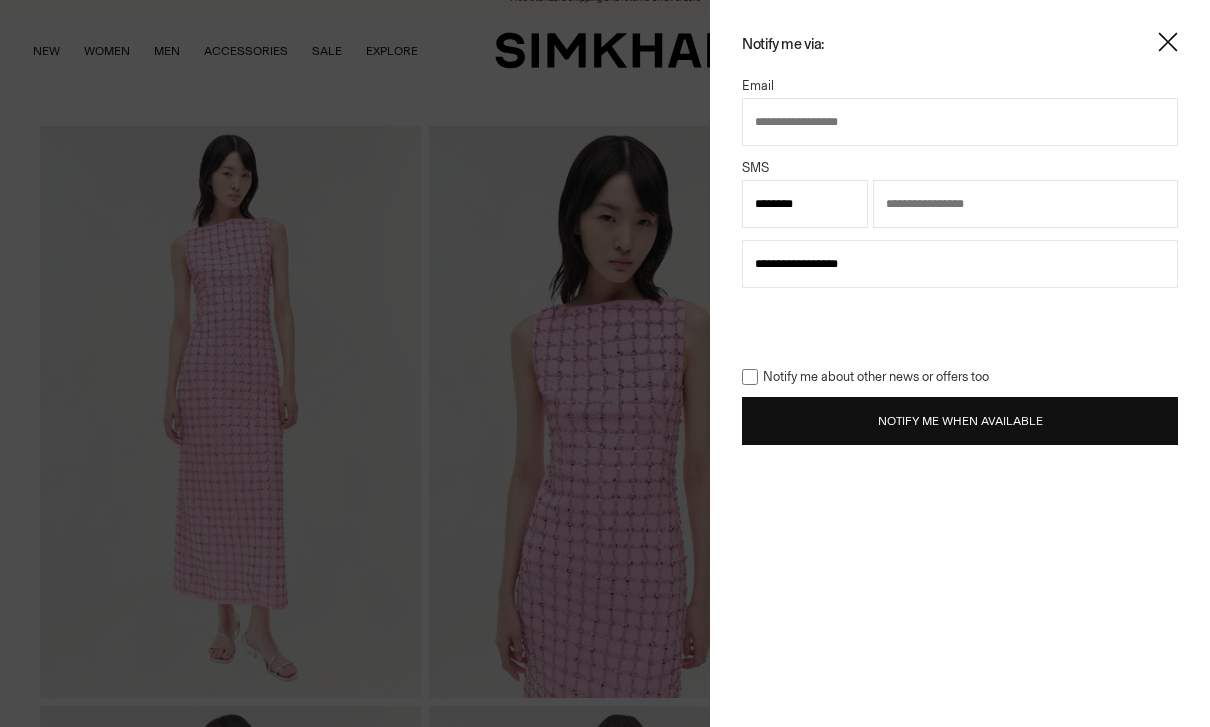 click at bounding box center [1025, 204] 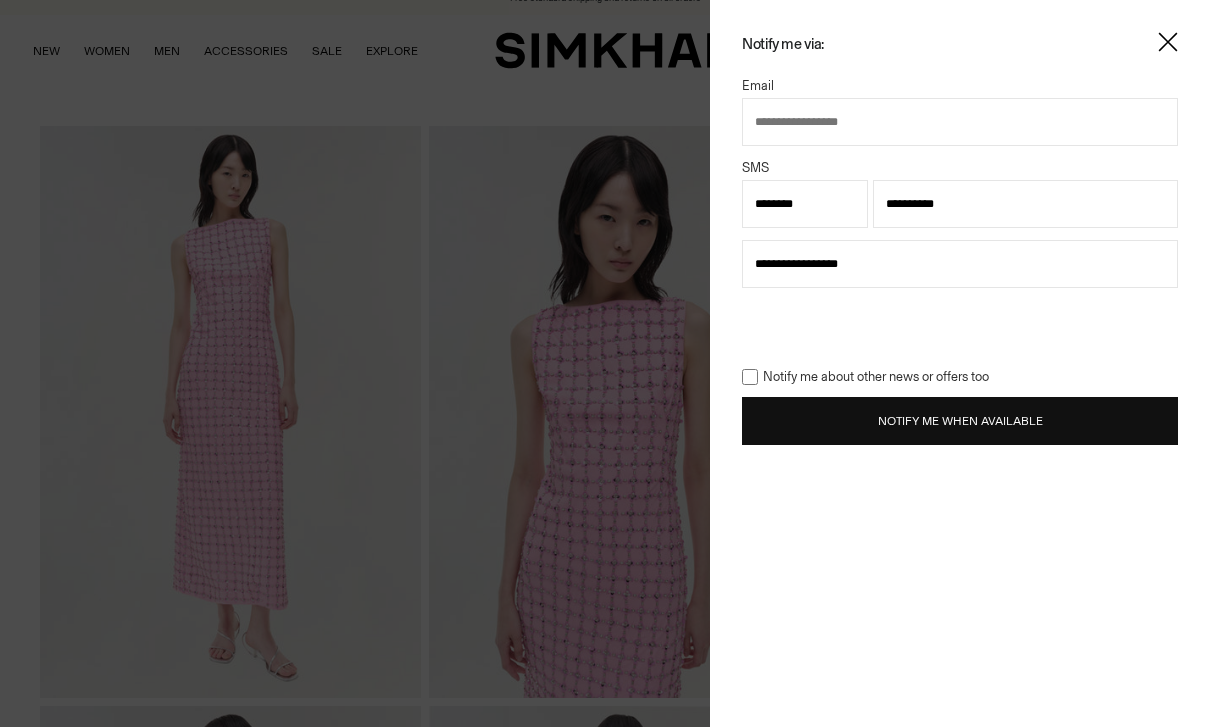 type on "**********" 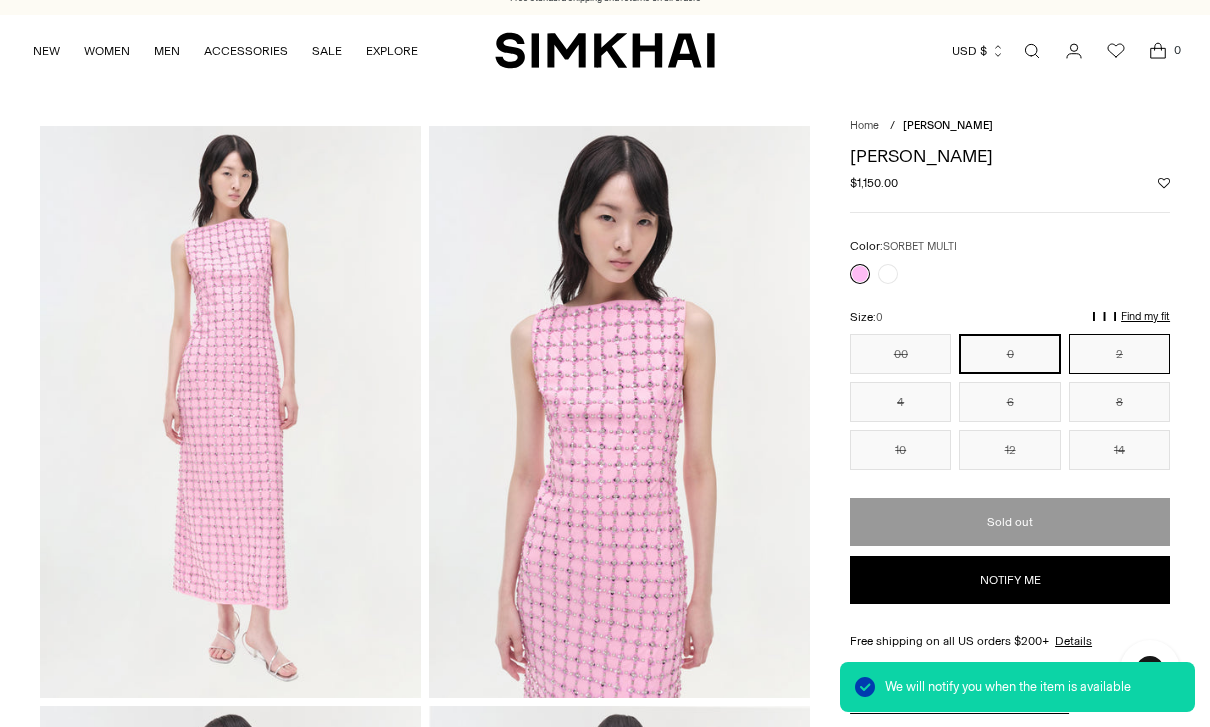 click on "2" at bounding box center [1119, 354] 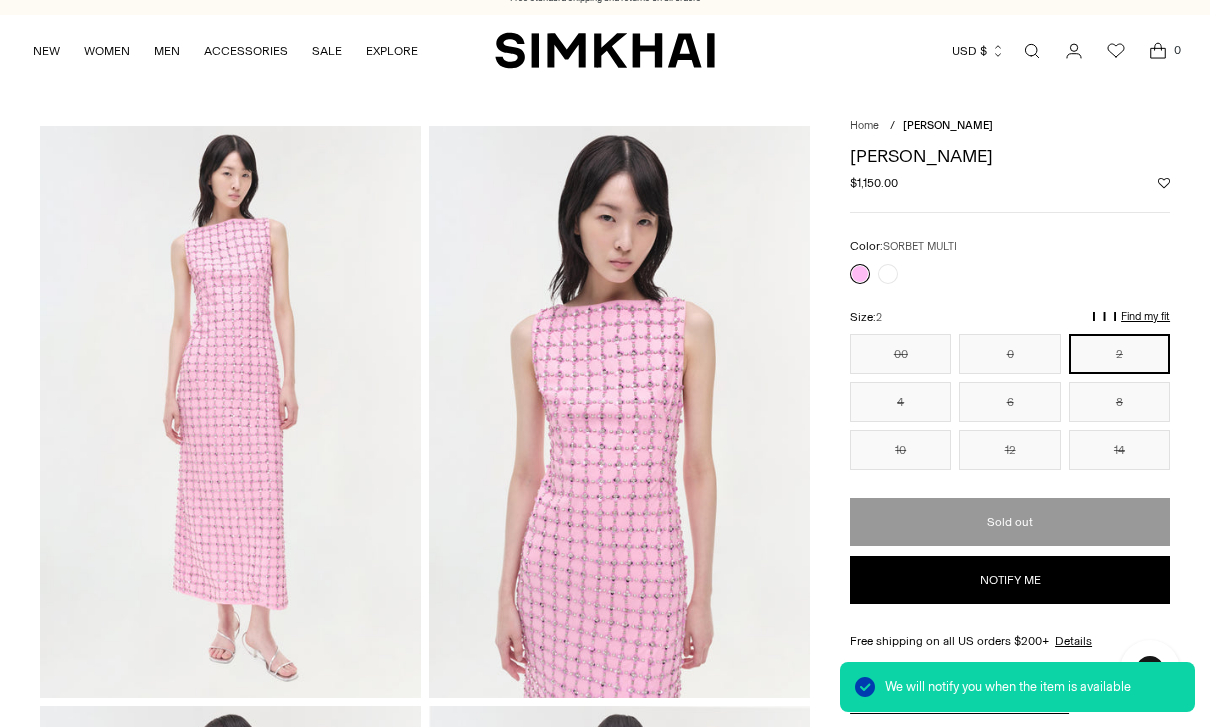 click on "Notify me" at bounding box center (1010, 580) 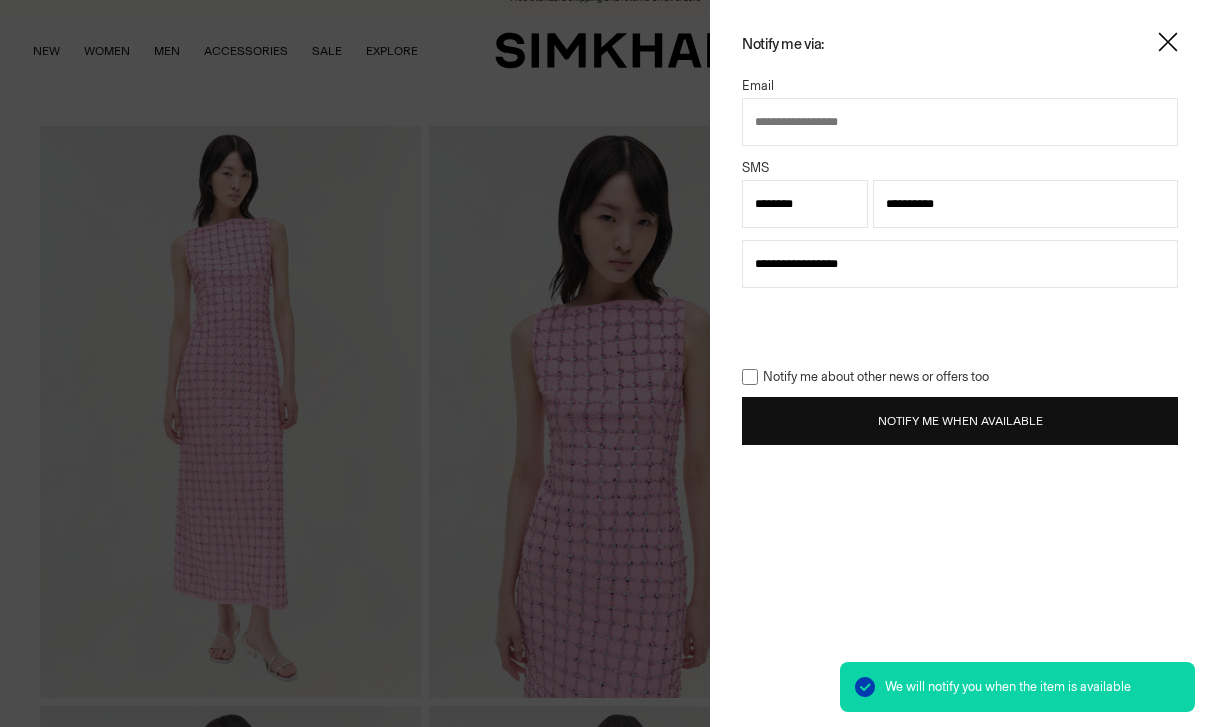 click on "**********" at bounding box center (1025, 204) 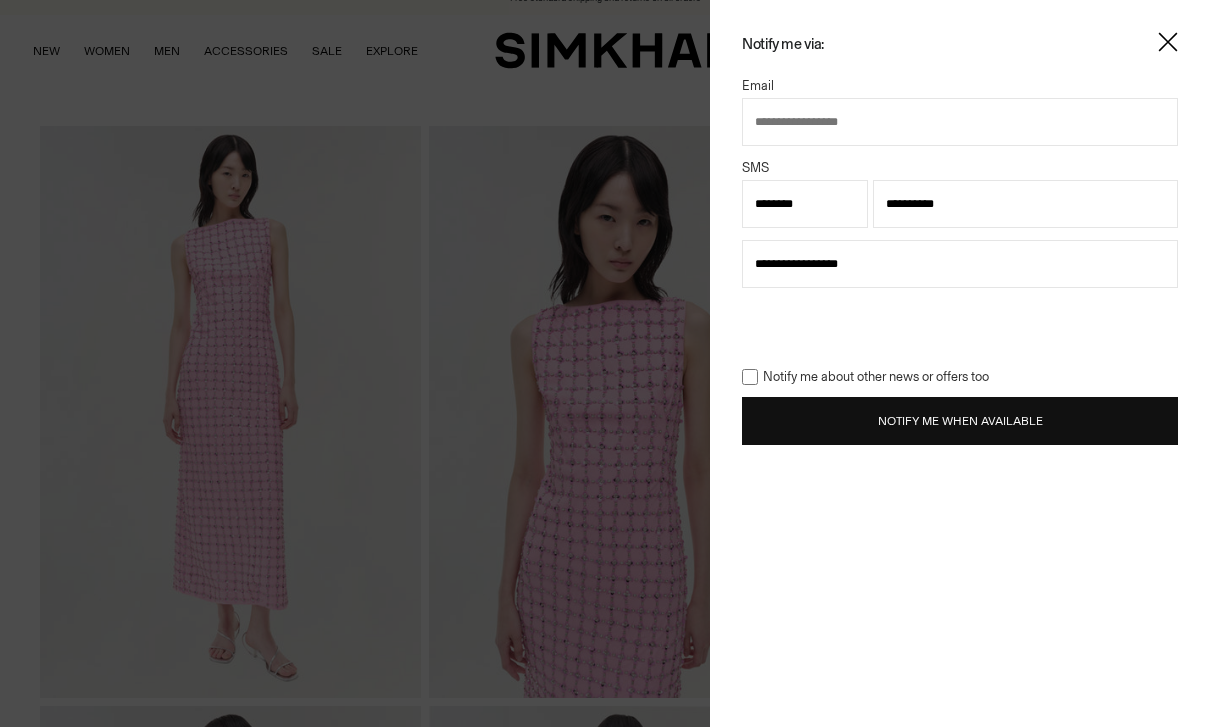 click on "Notify Me When Available" at bounding box center (960, 421) 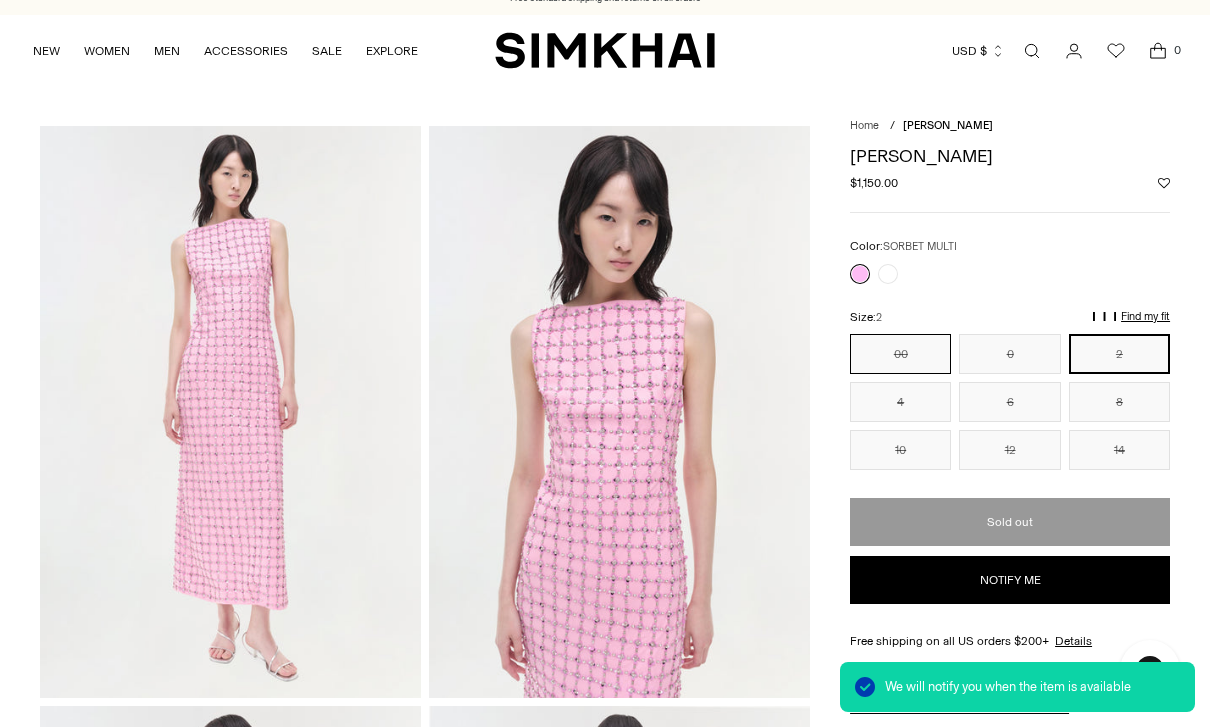 click on "00" at bounding box center (900, 354) 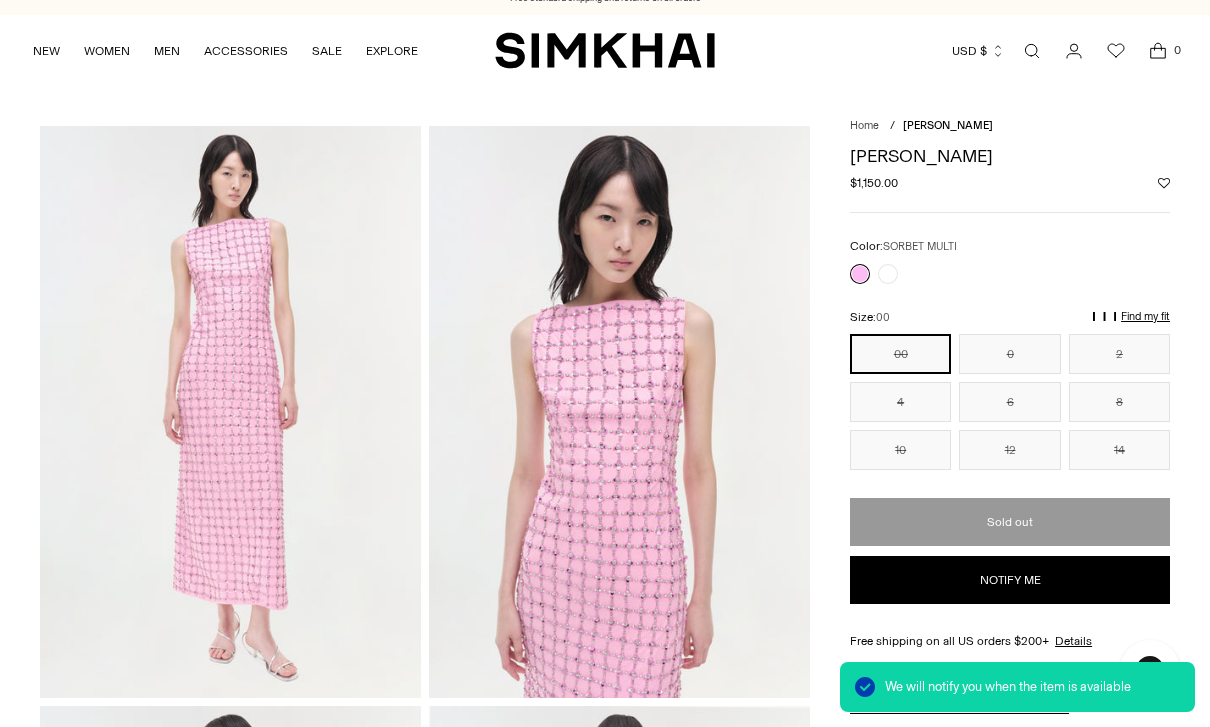 click on "Notify me" at bounding box center [1010, 580] 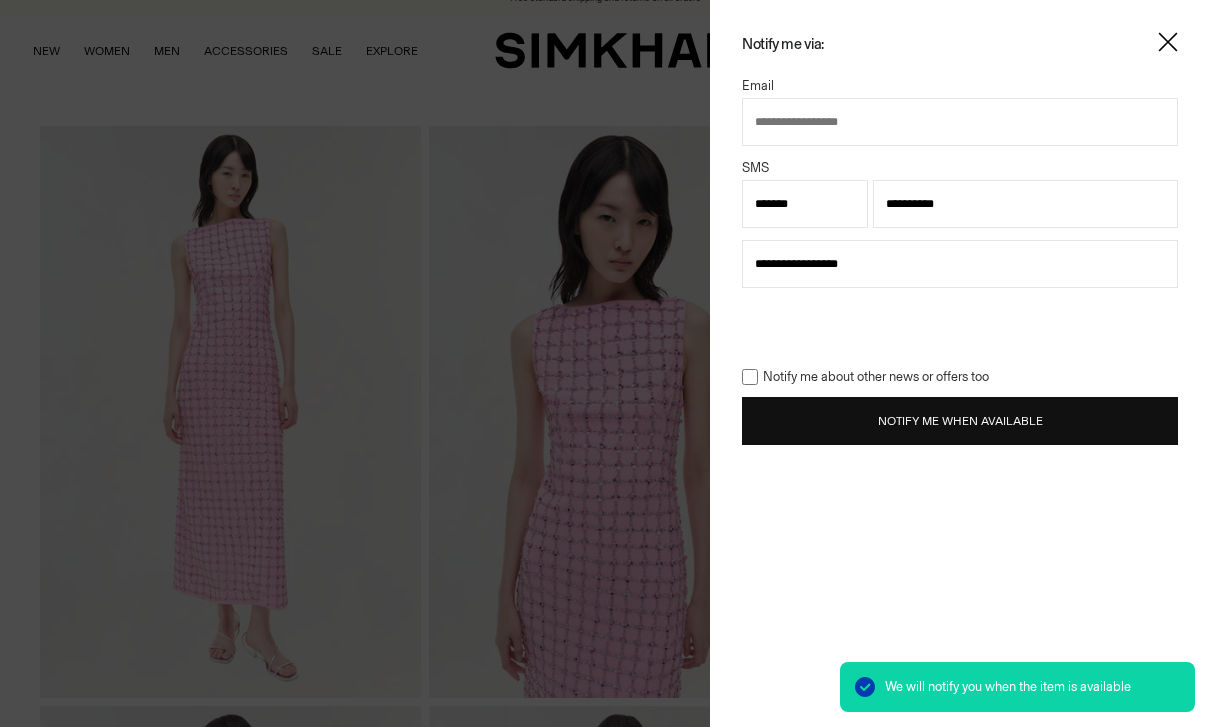 click on "Notify Me When Available" at bounding box center [960, 421] 